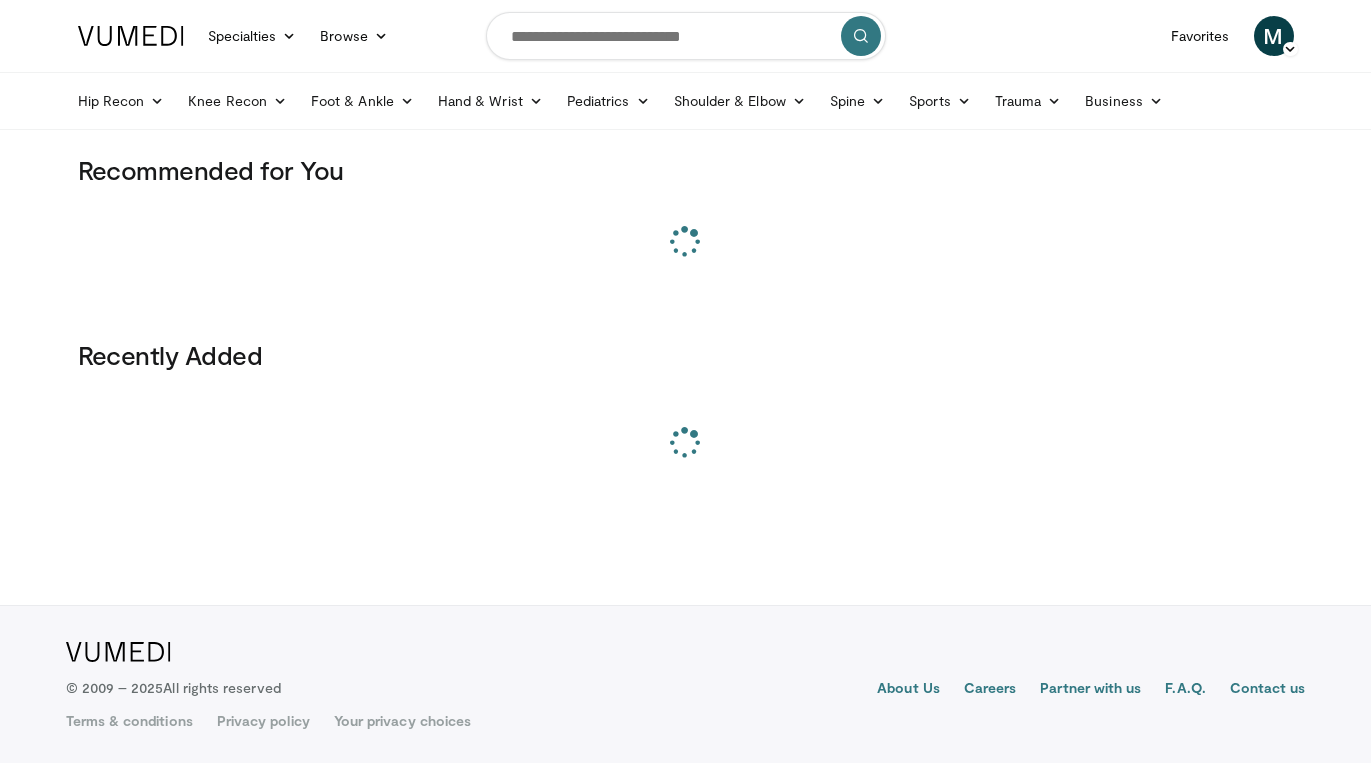 scroll, scrollTop: 0, scrollLeft: 0, axis: both 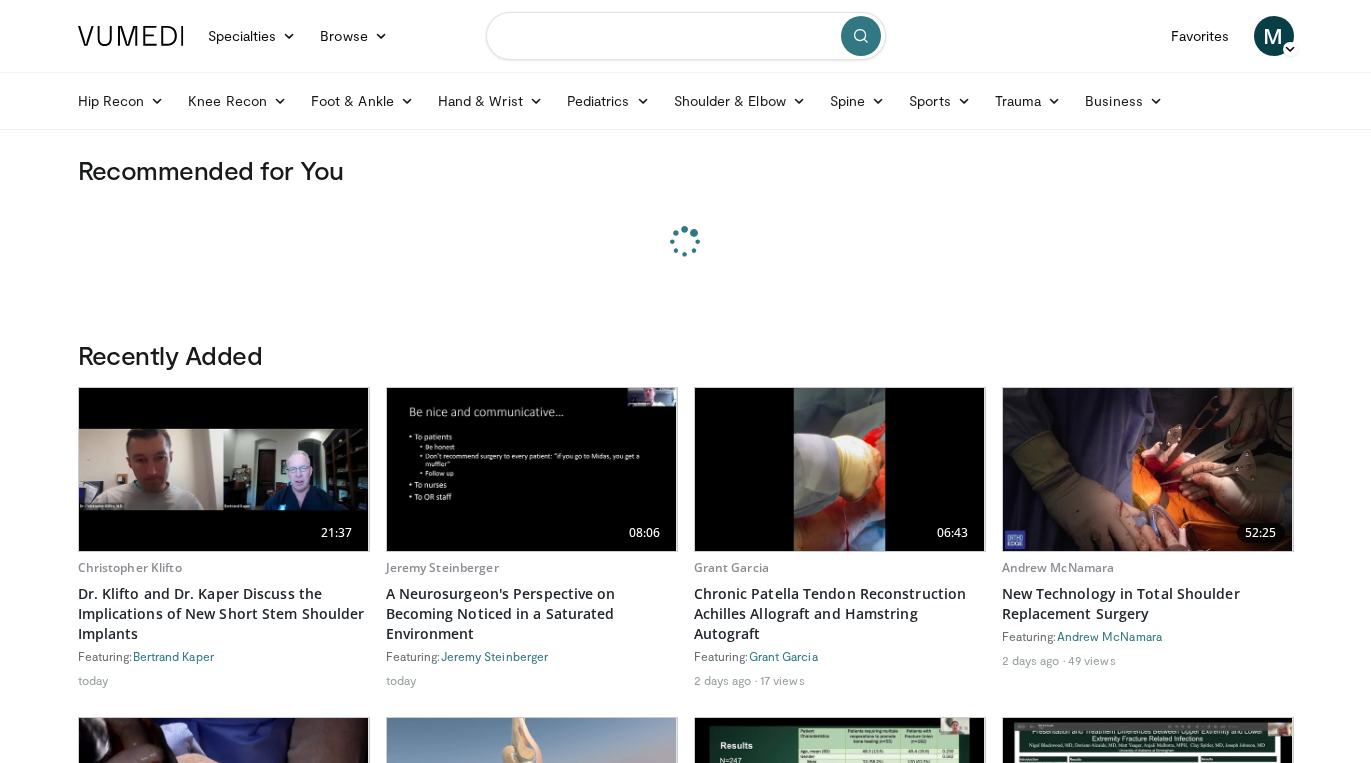 click at bounding box center (686, 36) 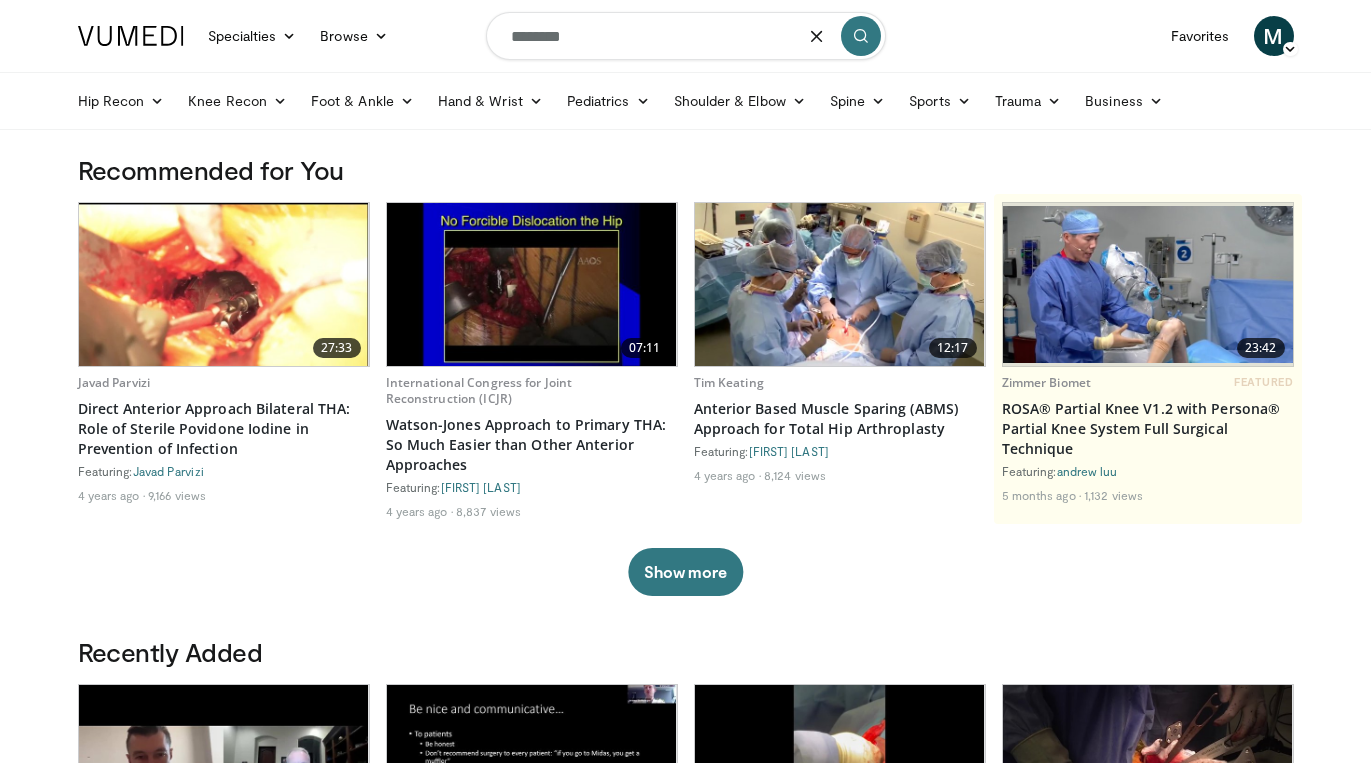 type on "********" 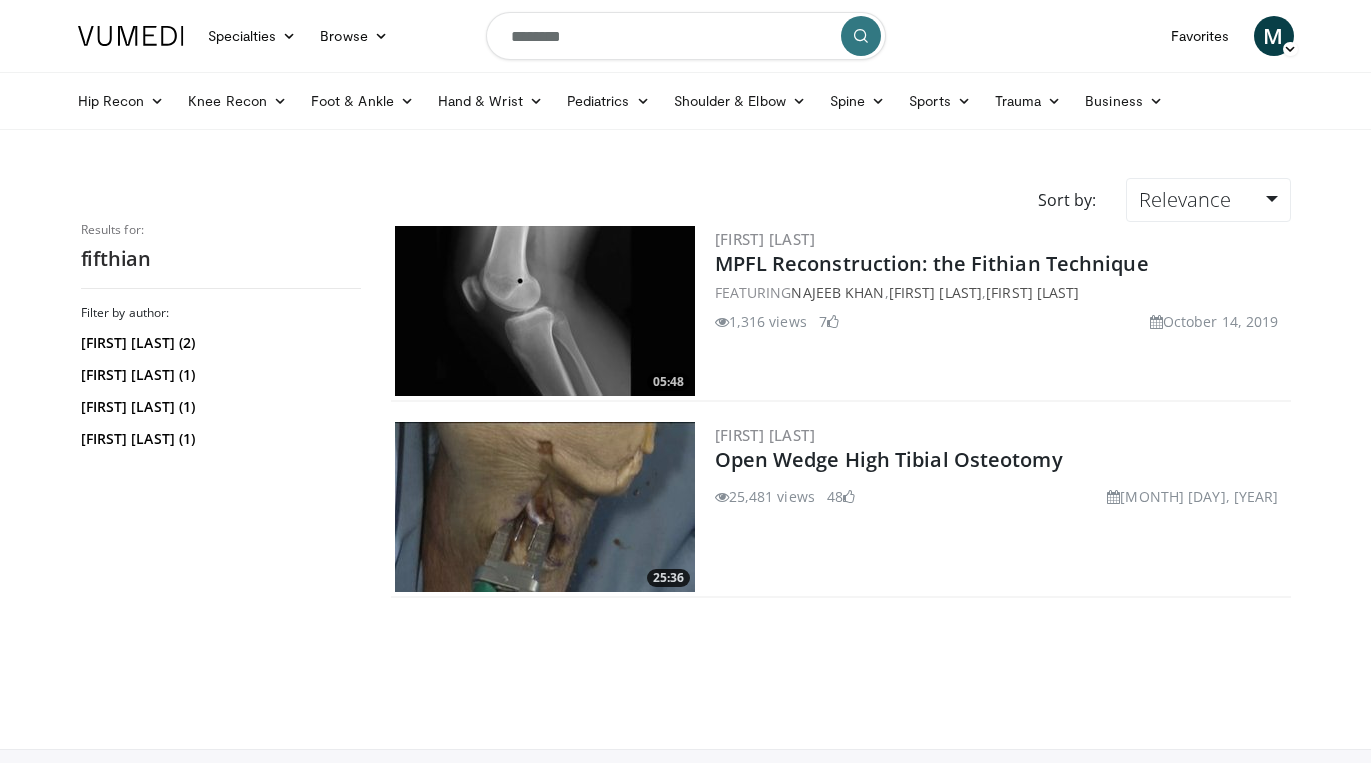 scroll, scrollTop: 0, scrollLeft: 0, axis: both 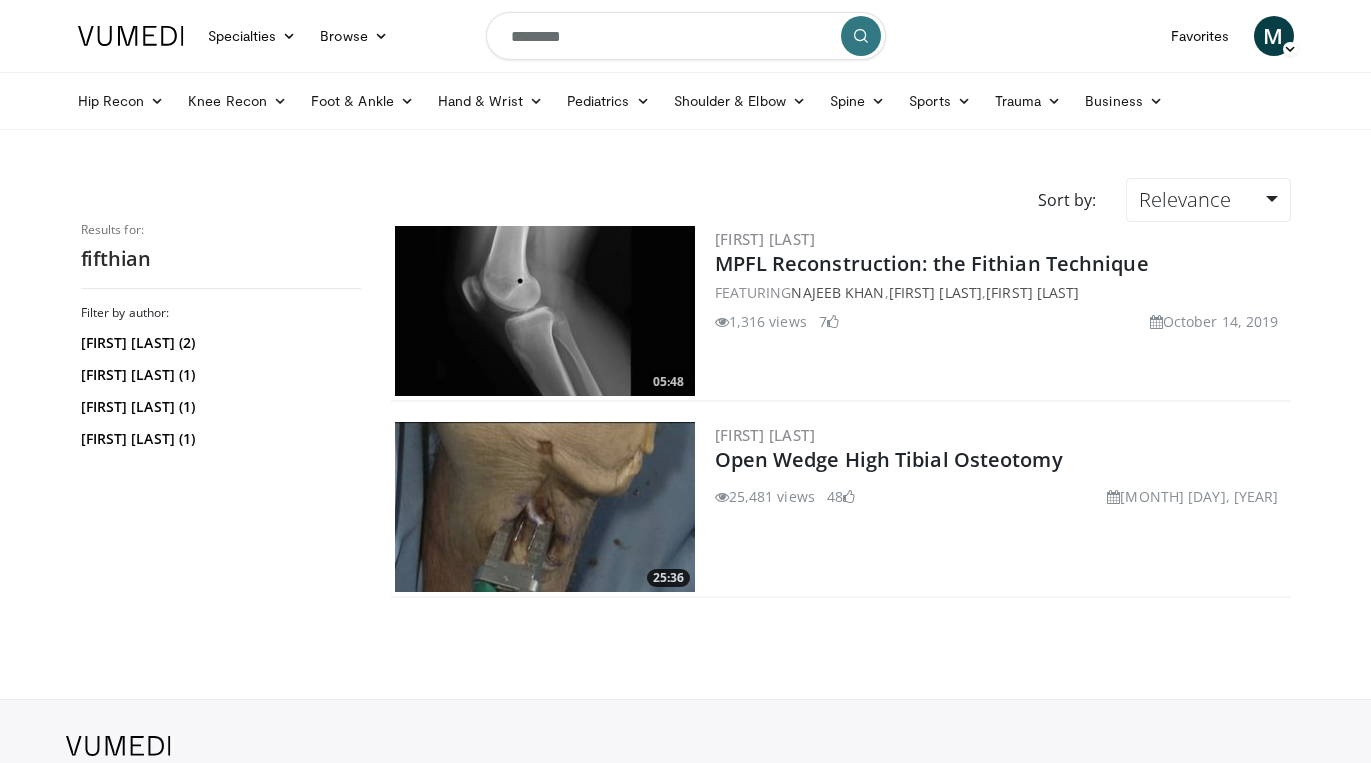 click at bounding box center (545, 311) 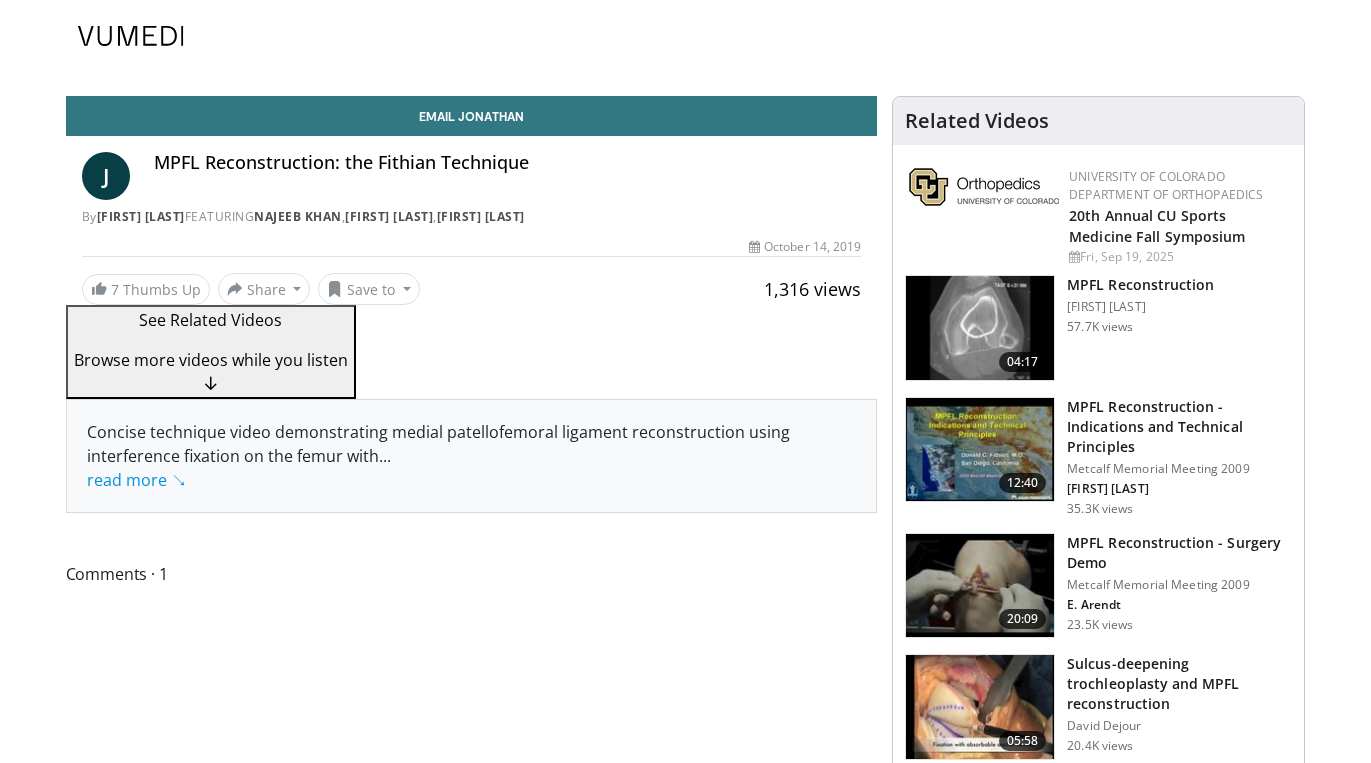 scroll, scrollTop: 0, scrollLeft: 0, axis: both 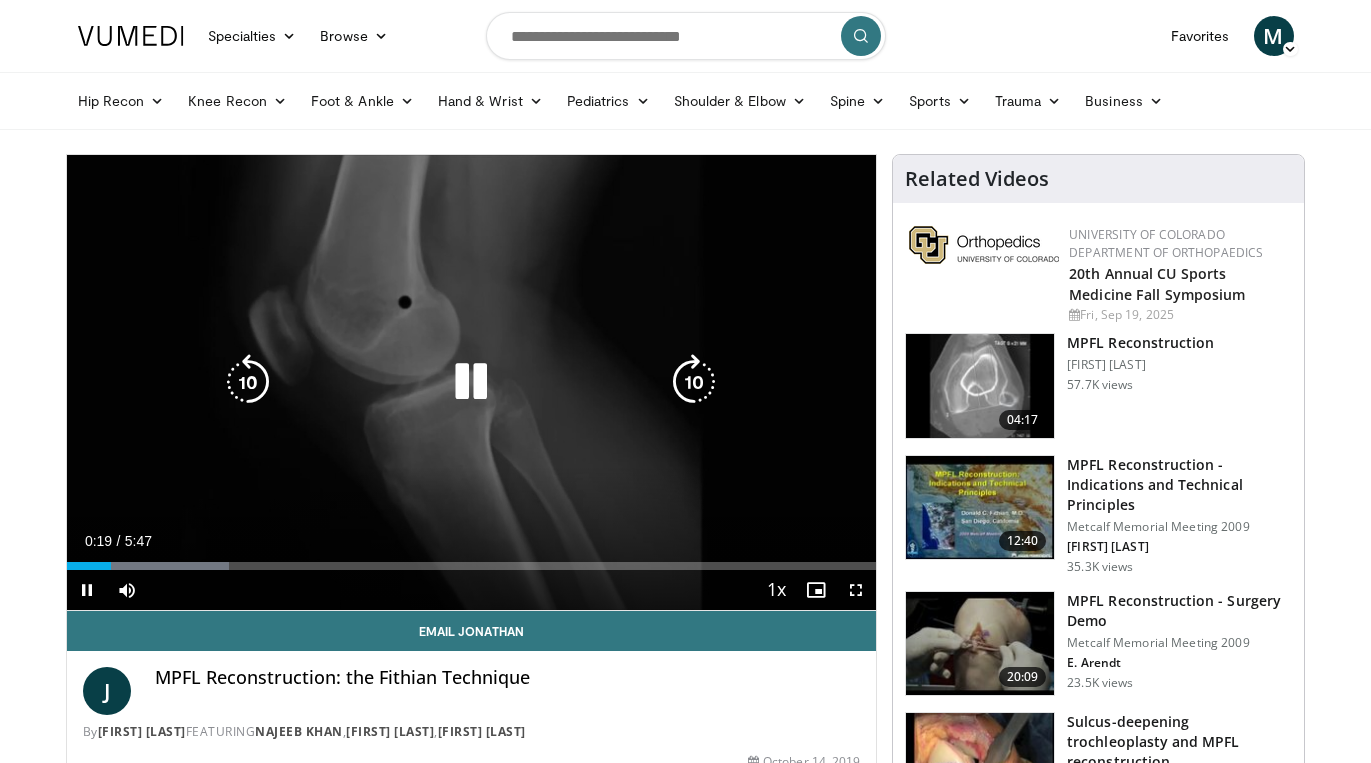 click at bounding box center [248, 382] 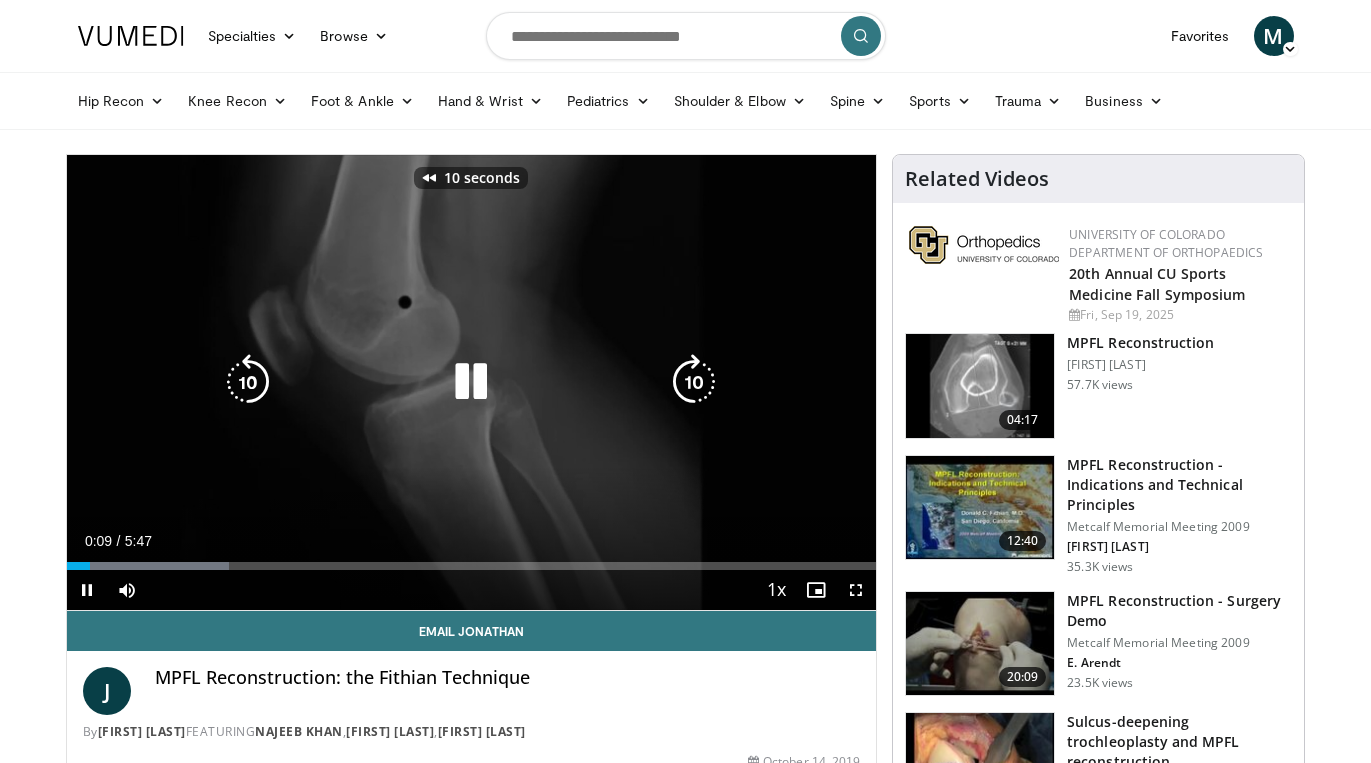 click at bounding box center (248, 382) 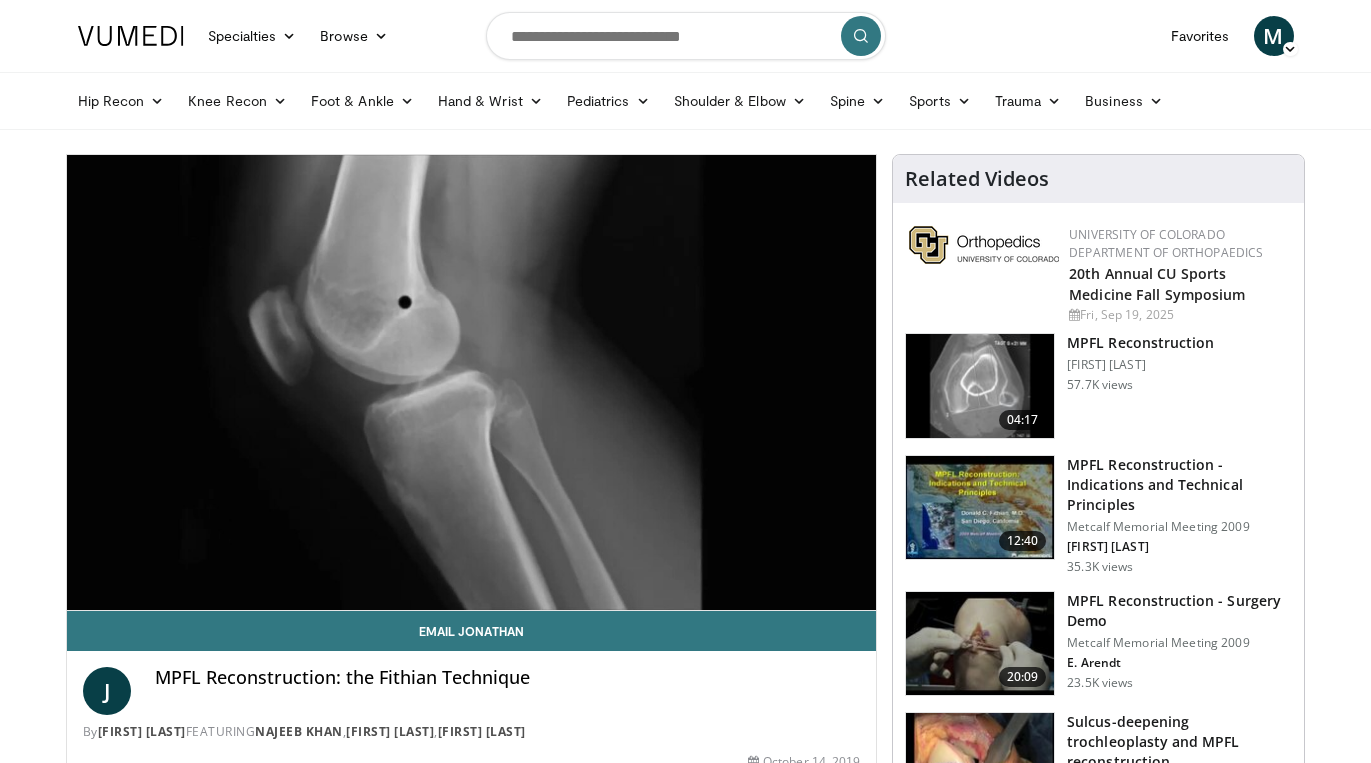type 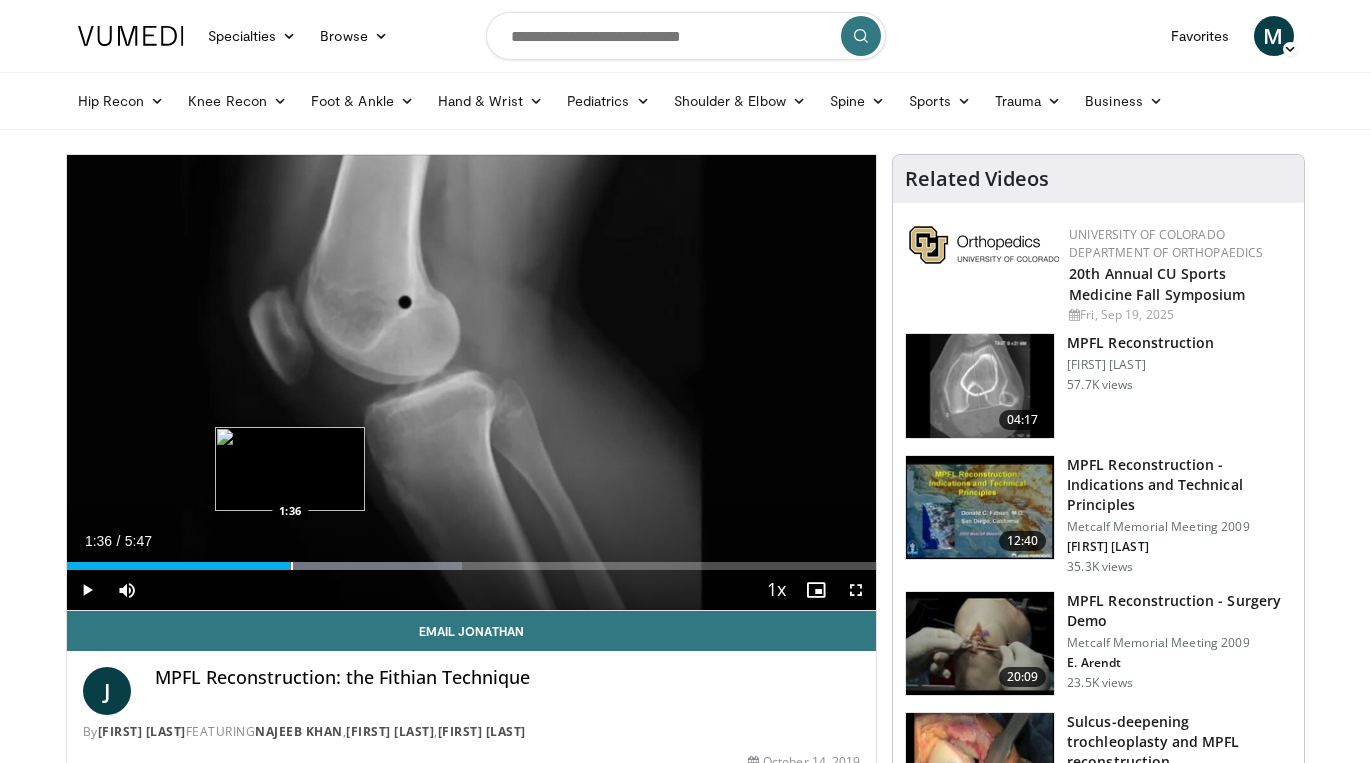 click at bounding box center (292, 566) 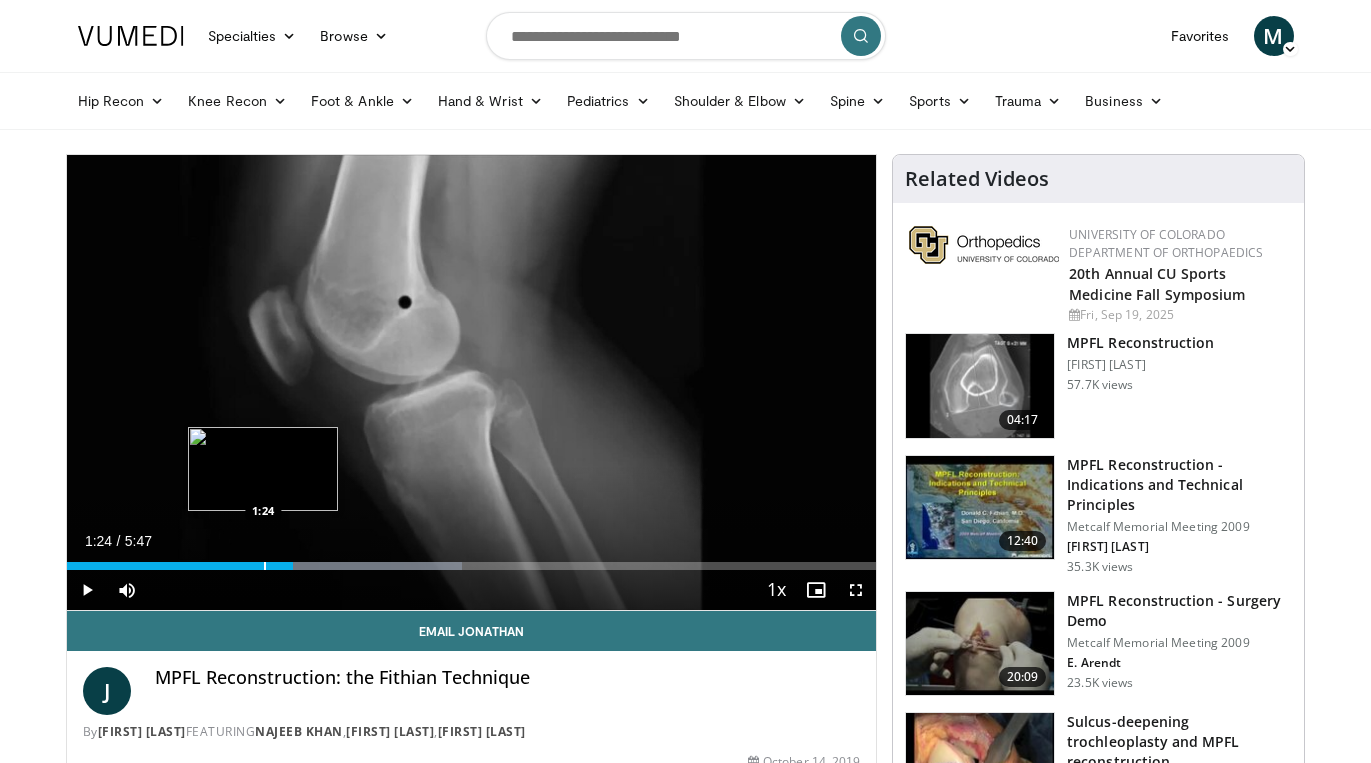 click on "Loaded :  48.79% 1:24 1:24" at bounding box center (472, 566) 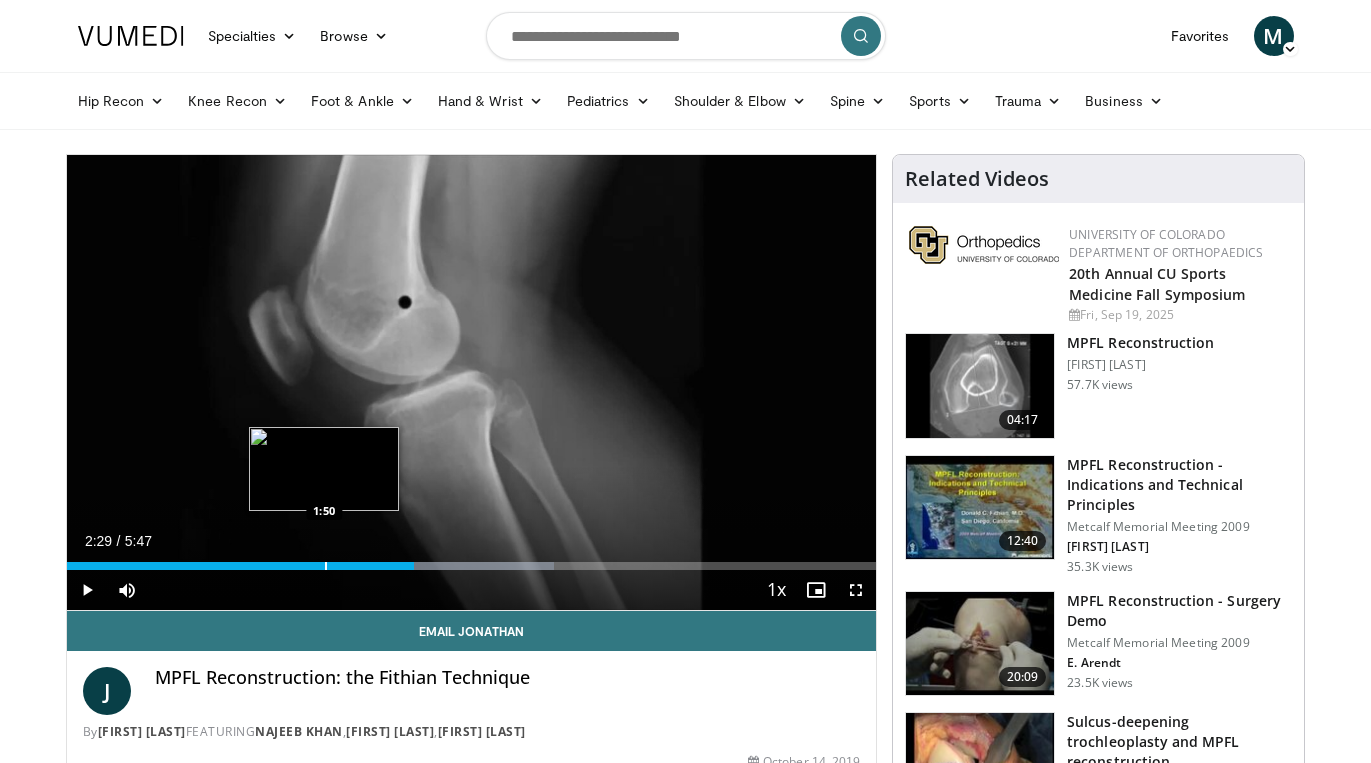 click at bounding box center (326, 566) 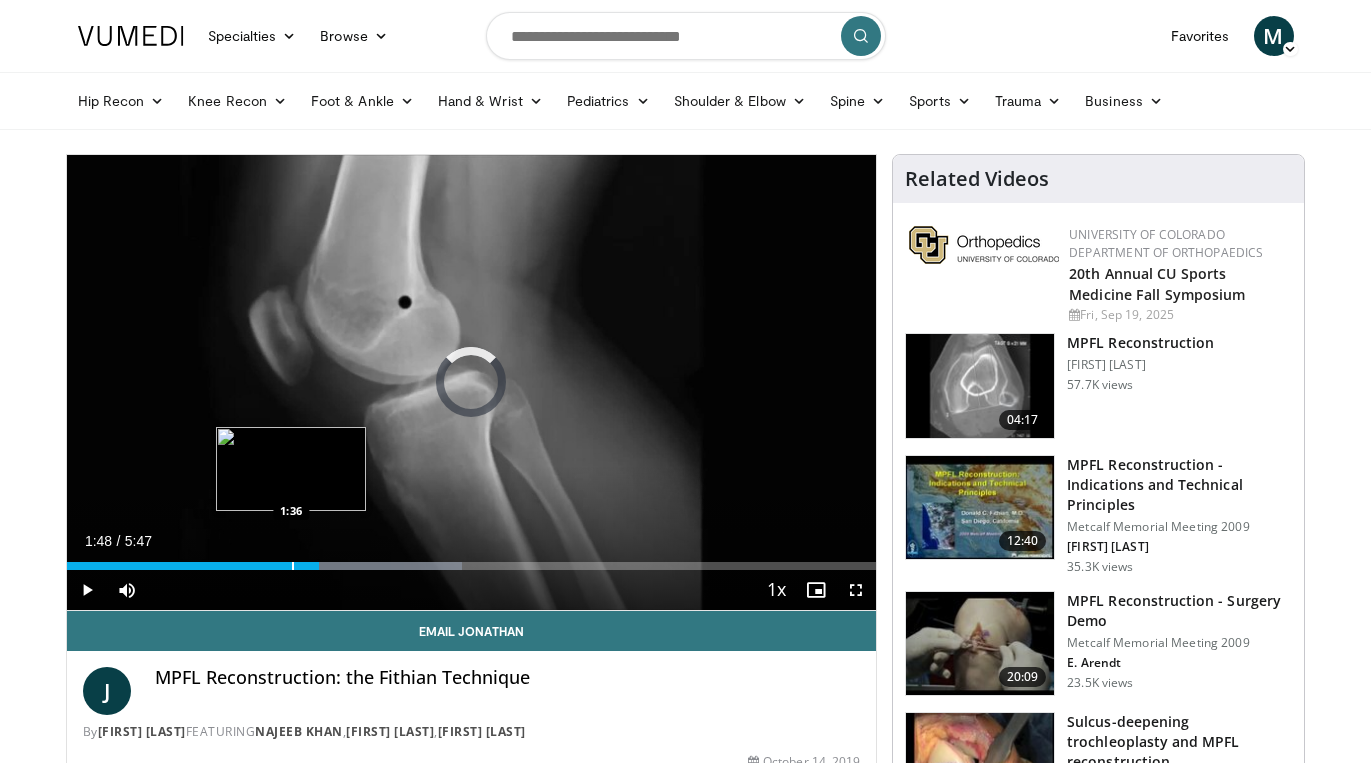 click on "Loaded :  48.79% 1:48 1:36" at bounding box center [472, 560] 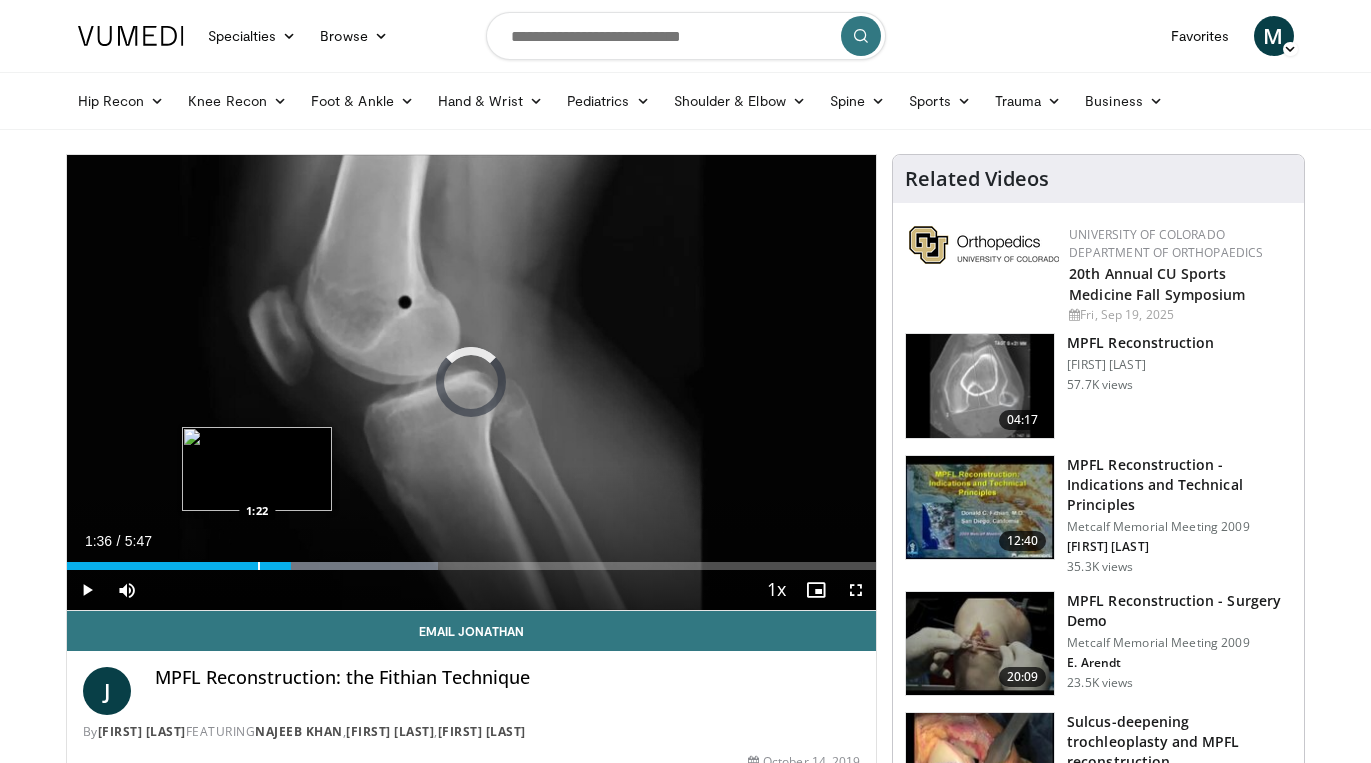 click at bounding box center (259, 566) 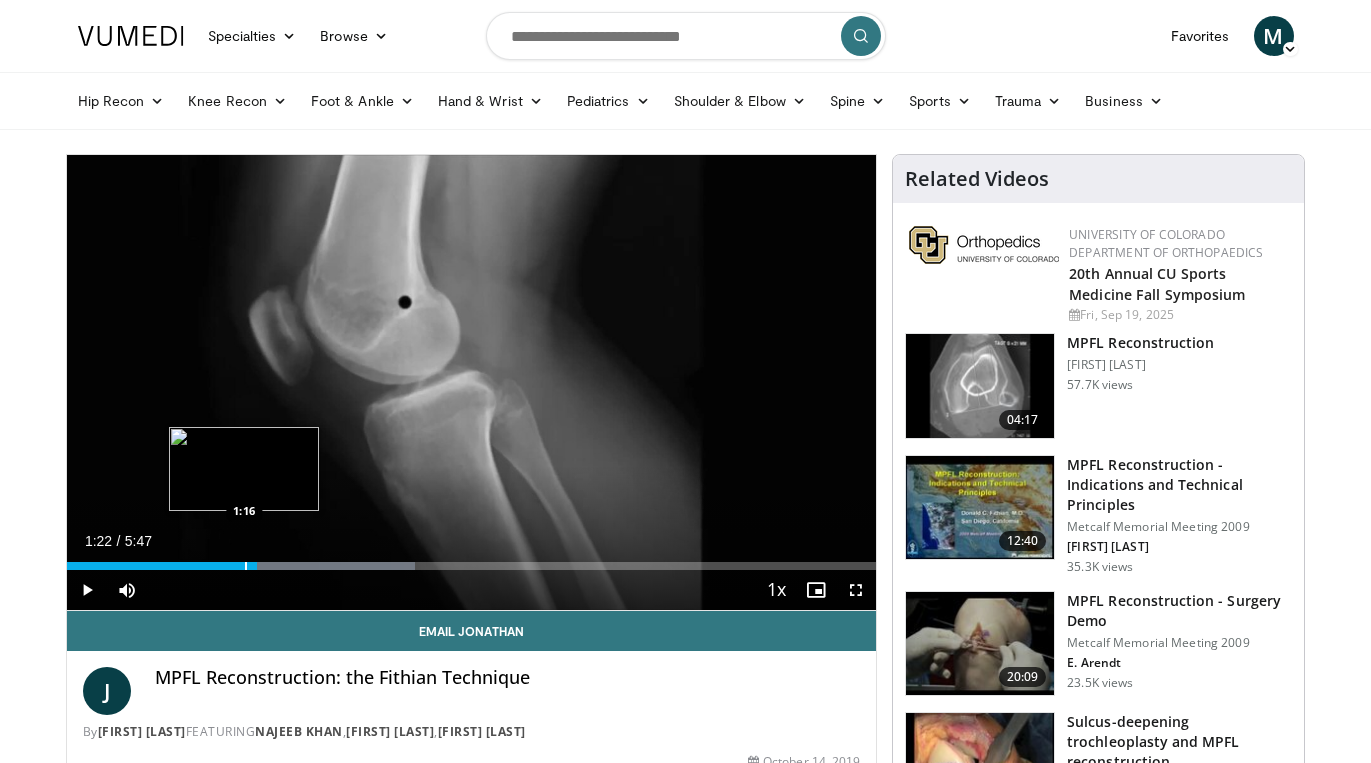 click at bounding box center (246, 566) 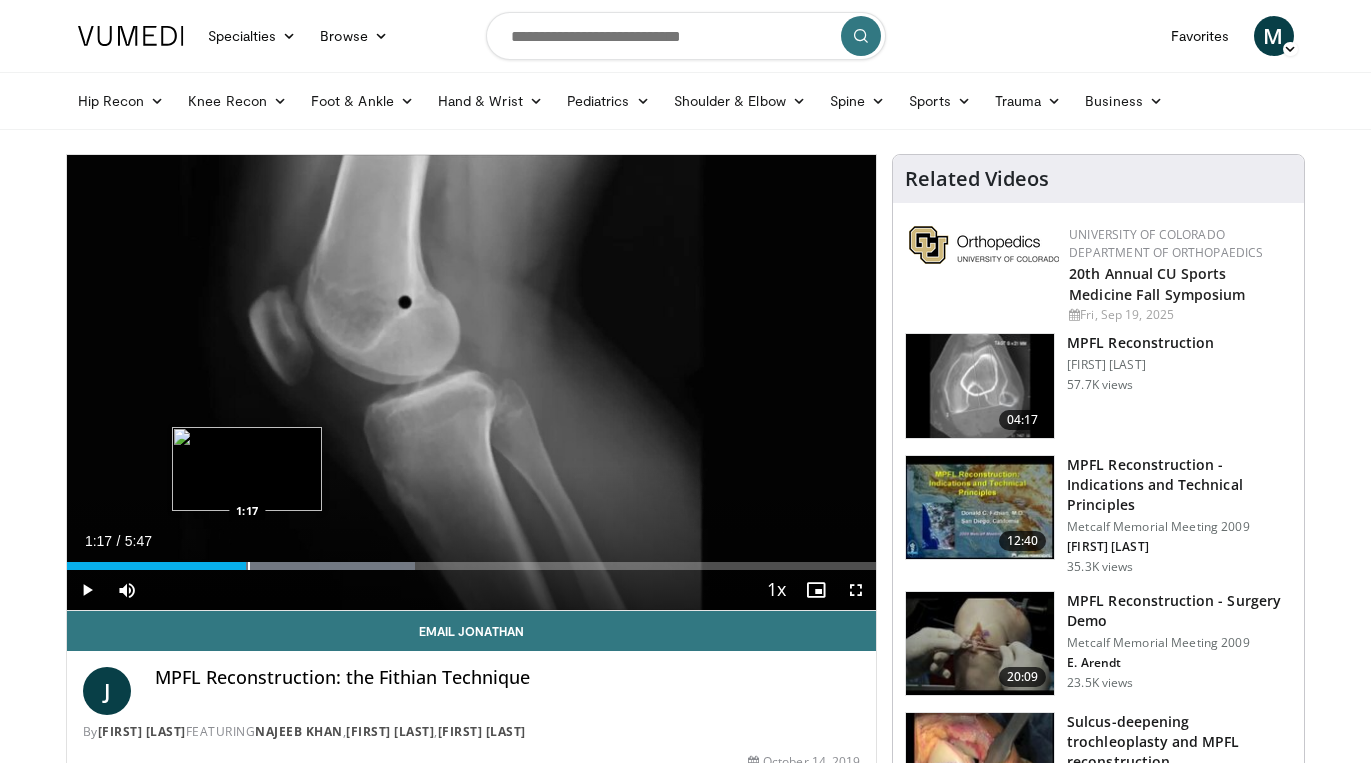 click on "Loaded :  43.04% 1:17 1:17" at bounding box center (472, 566) 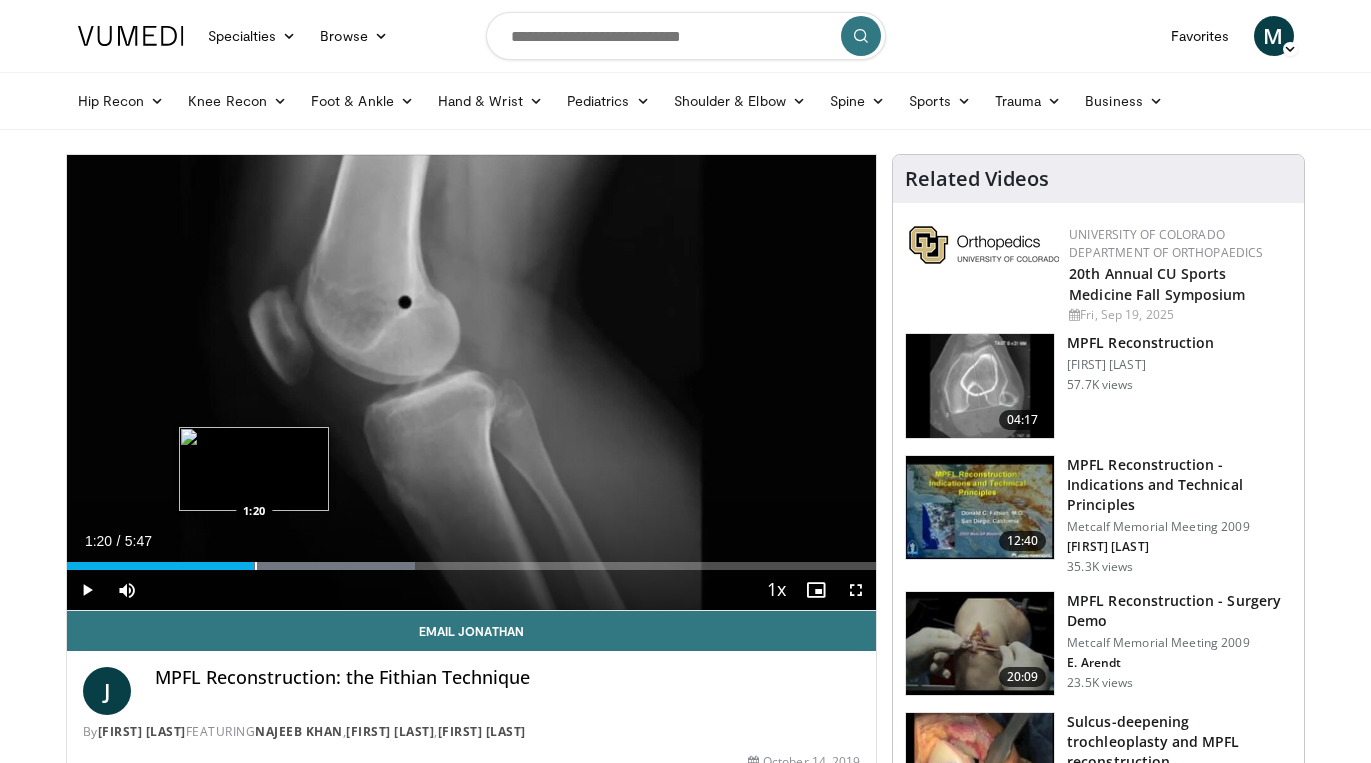 click at bounding box center [256, 566] 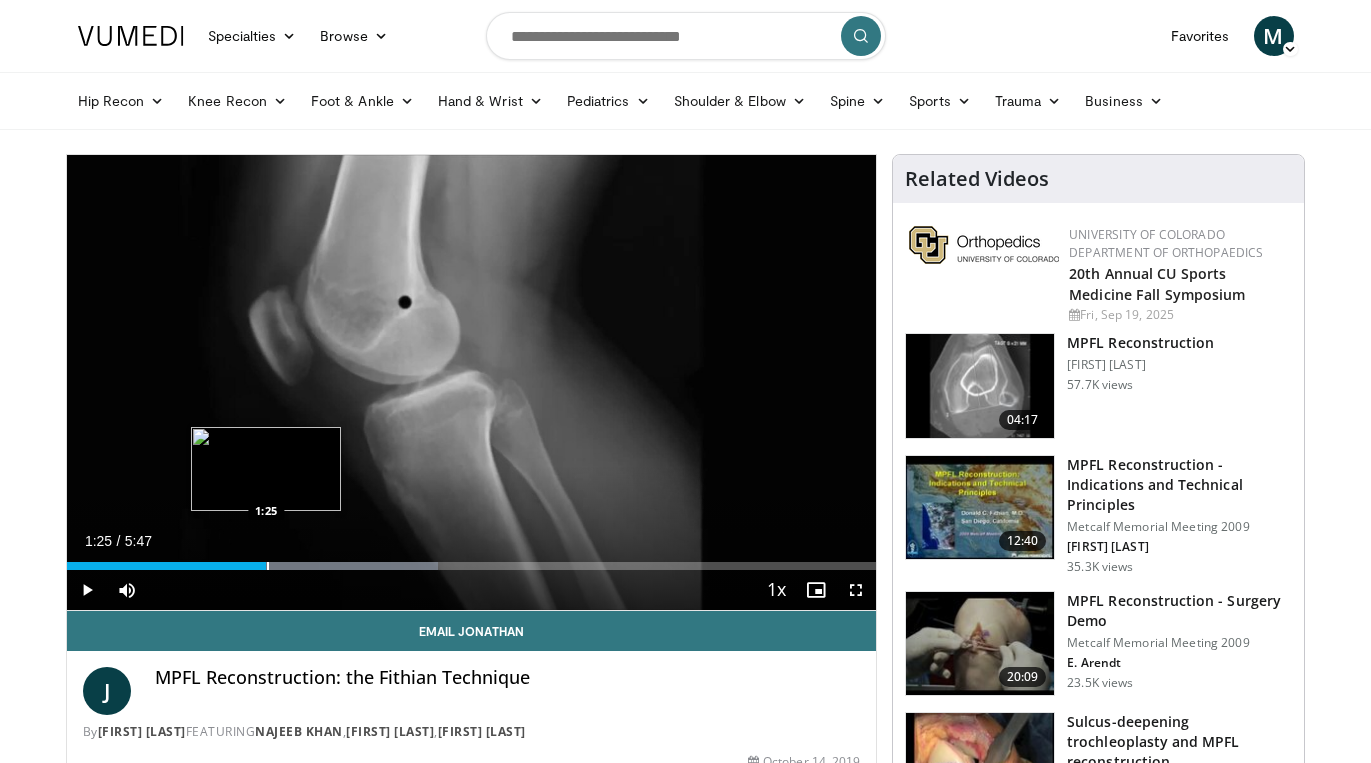 click at bounding box center [268, 566] 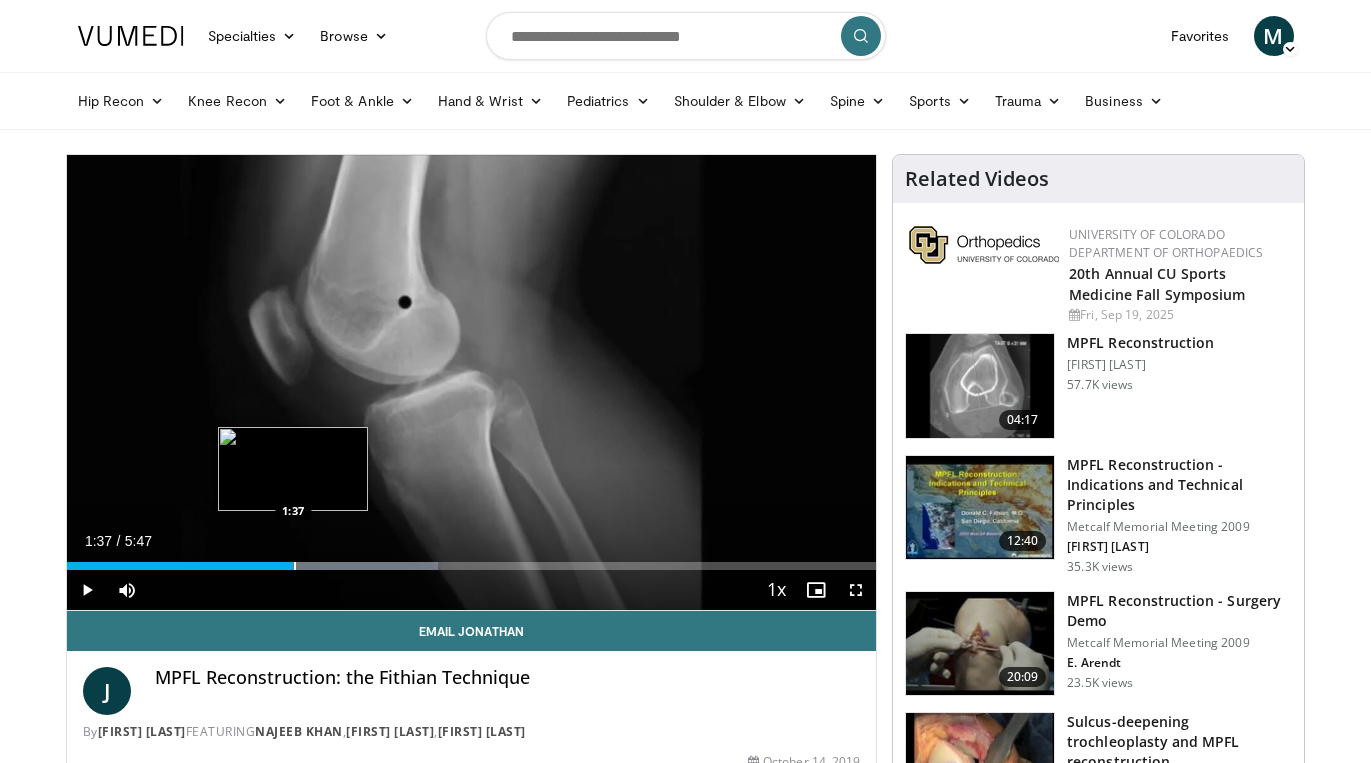 click on "Loaded :  45.92% 1:37 1:37" at bounding box center (472, 560) 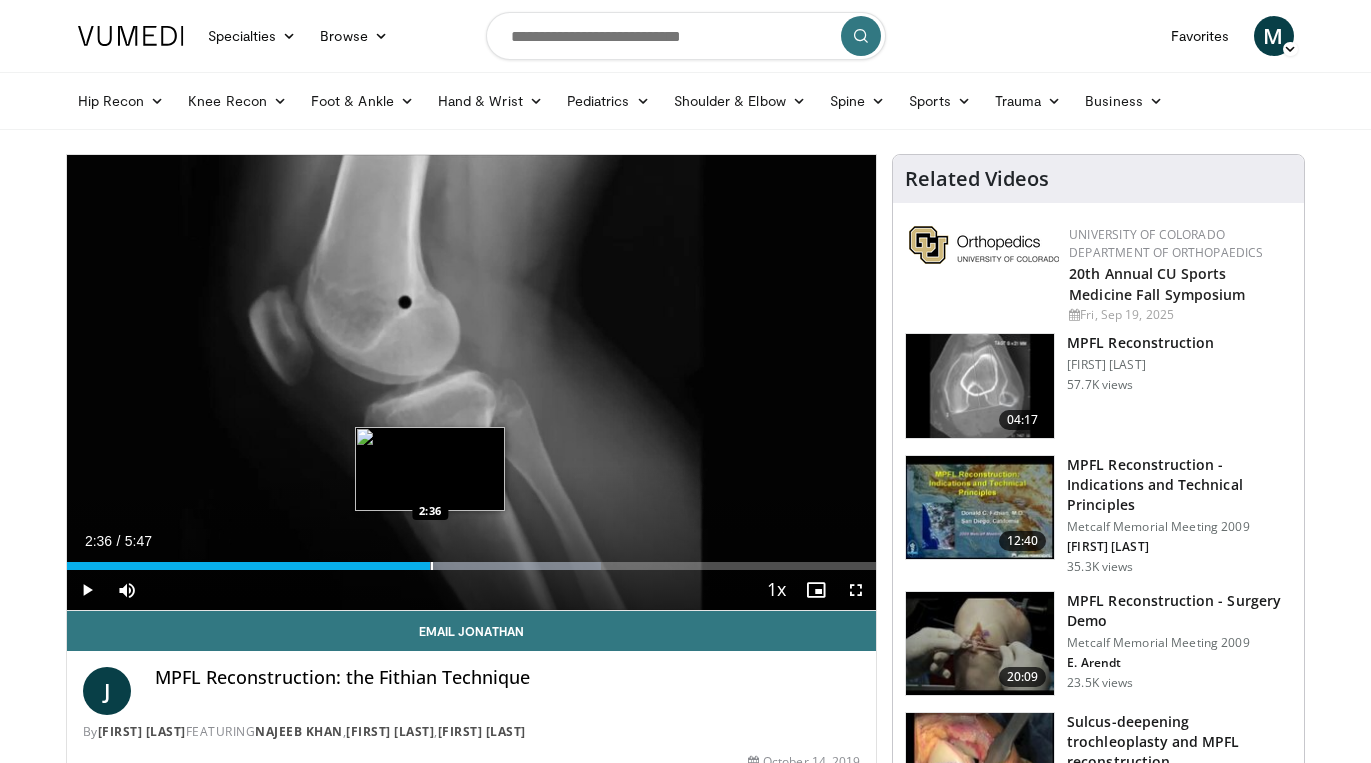 click at bounding box center [432, 566] 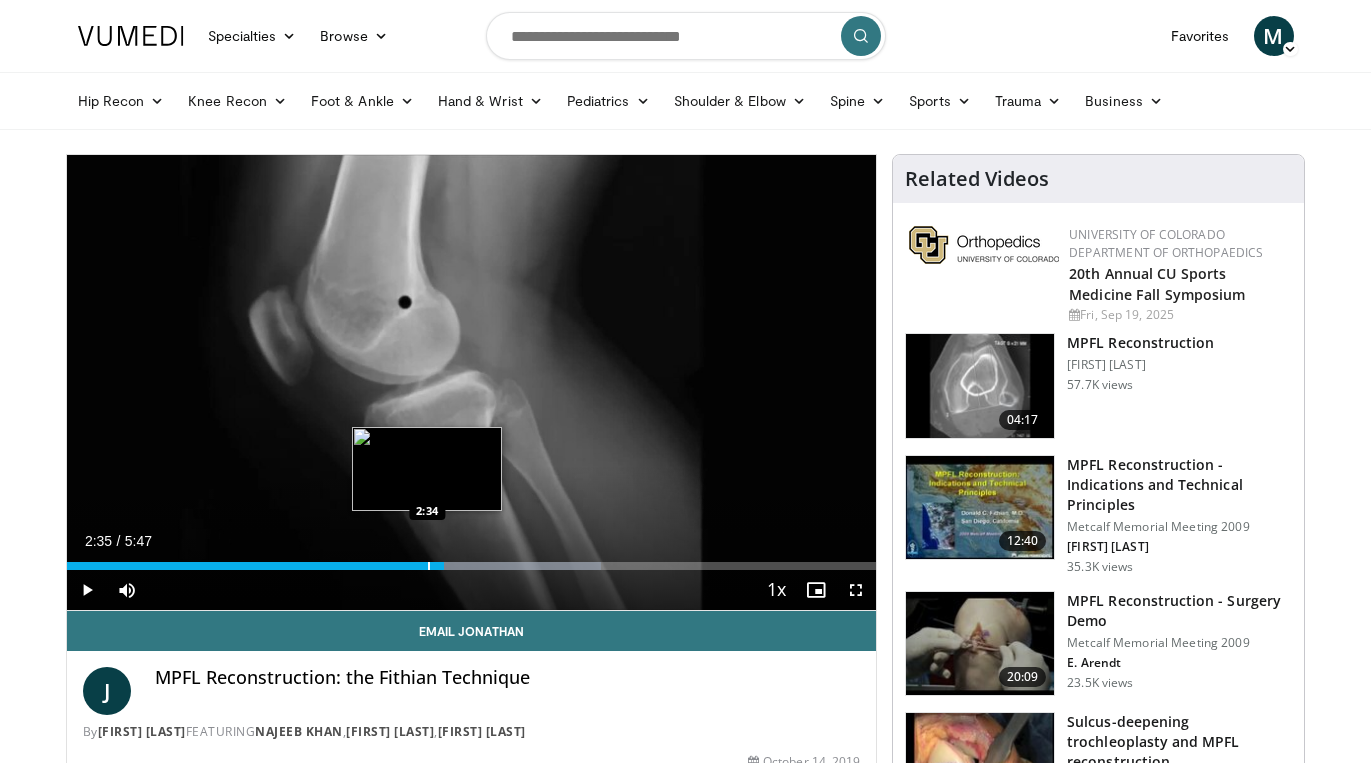 click at bounding box center [429, 566] 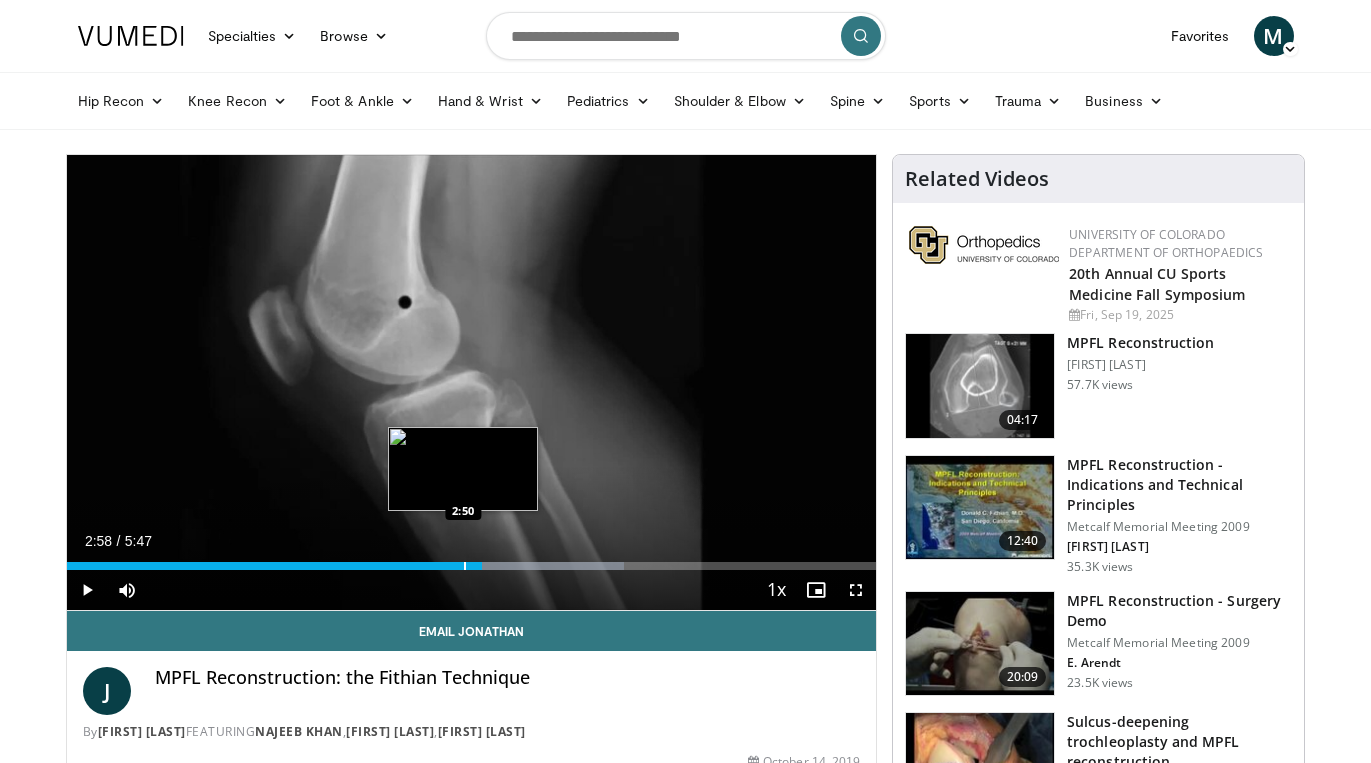 click at bounding box center (465, 566) 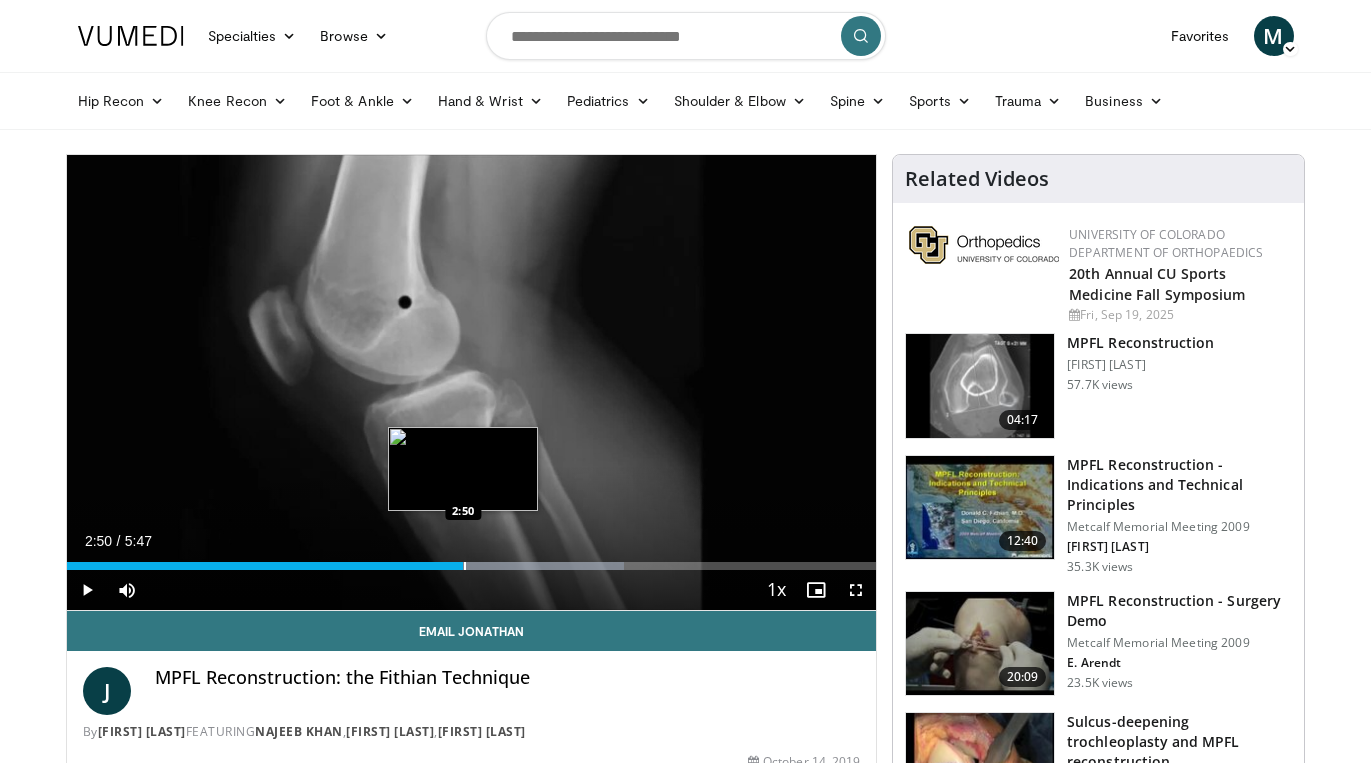 click at bounding box center [465, 566] 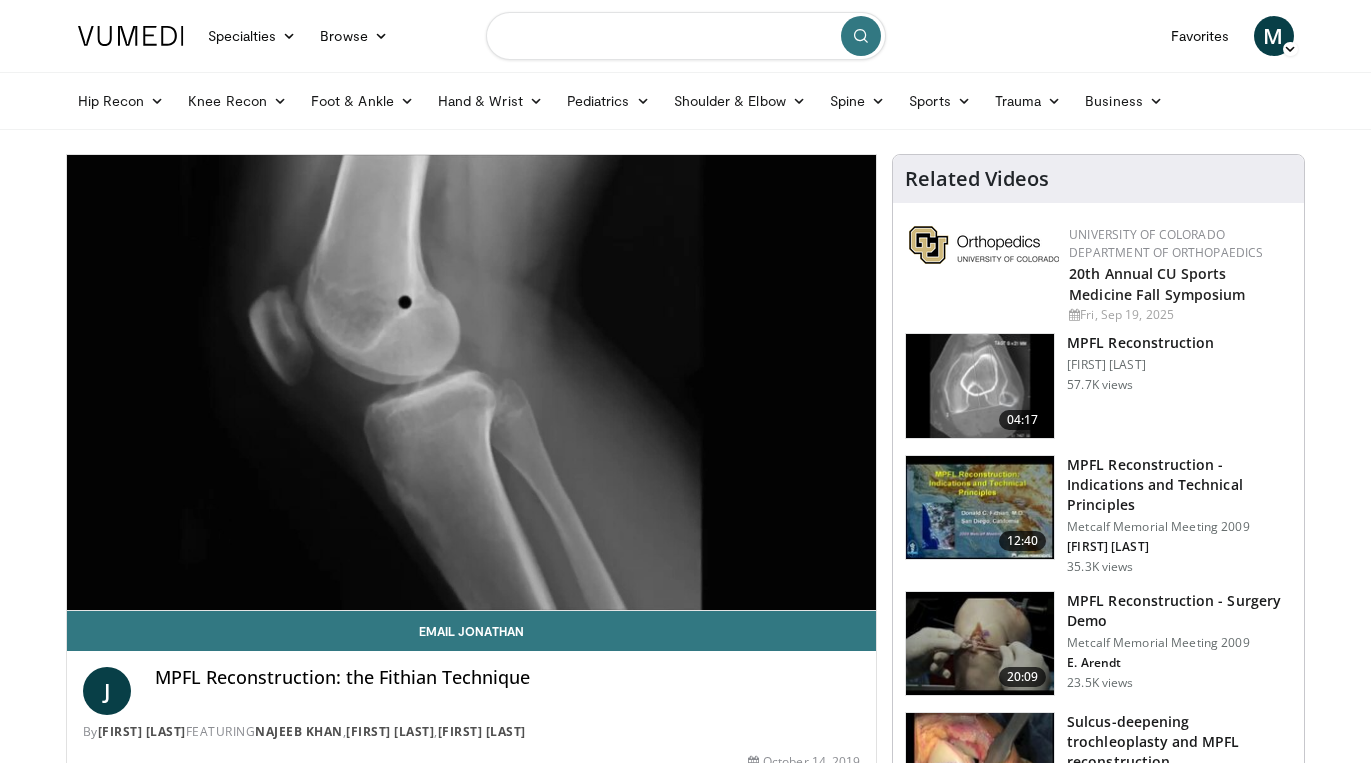 click at bounding box center [686, 36] 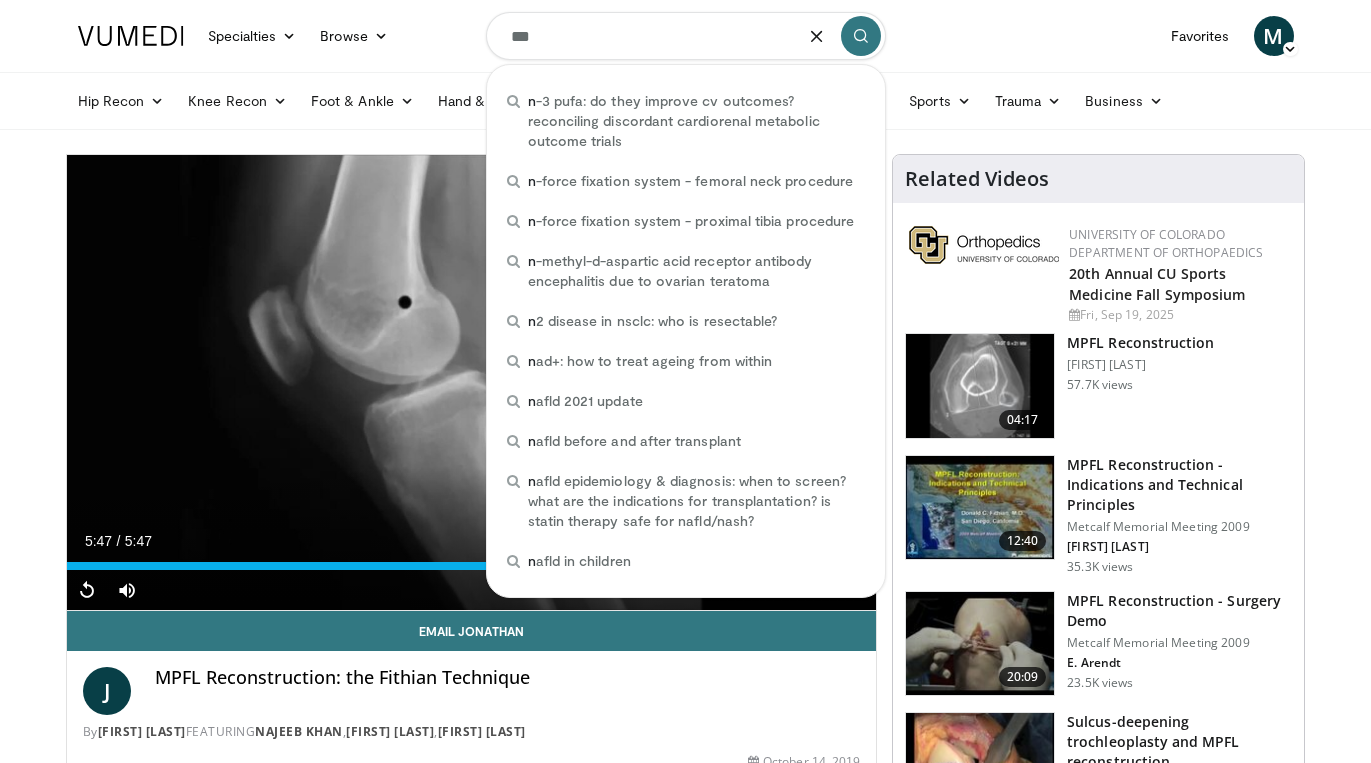 type on "***" 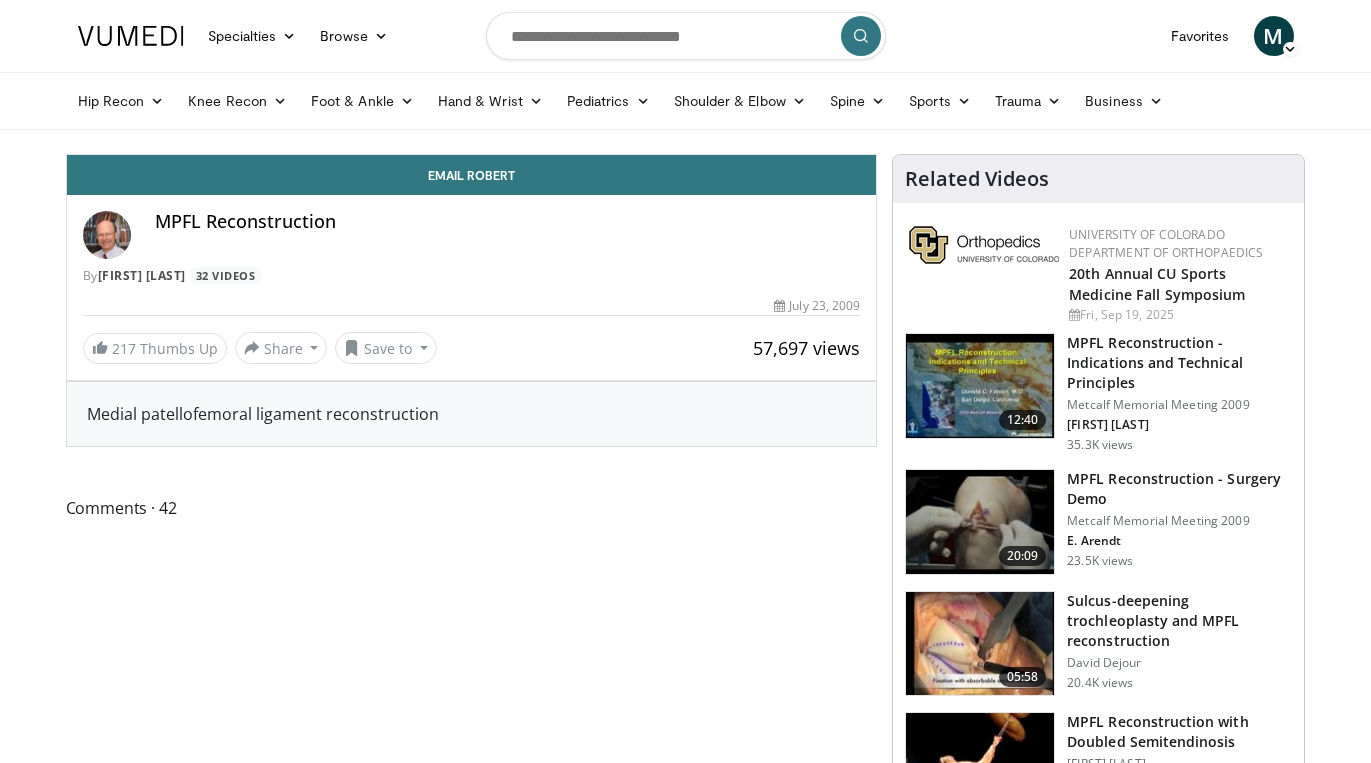 scroll, scrollTop: 0, scrollLeft: 0, axis: both 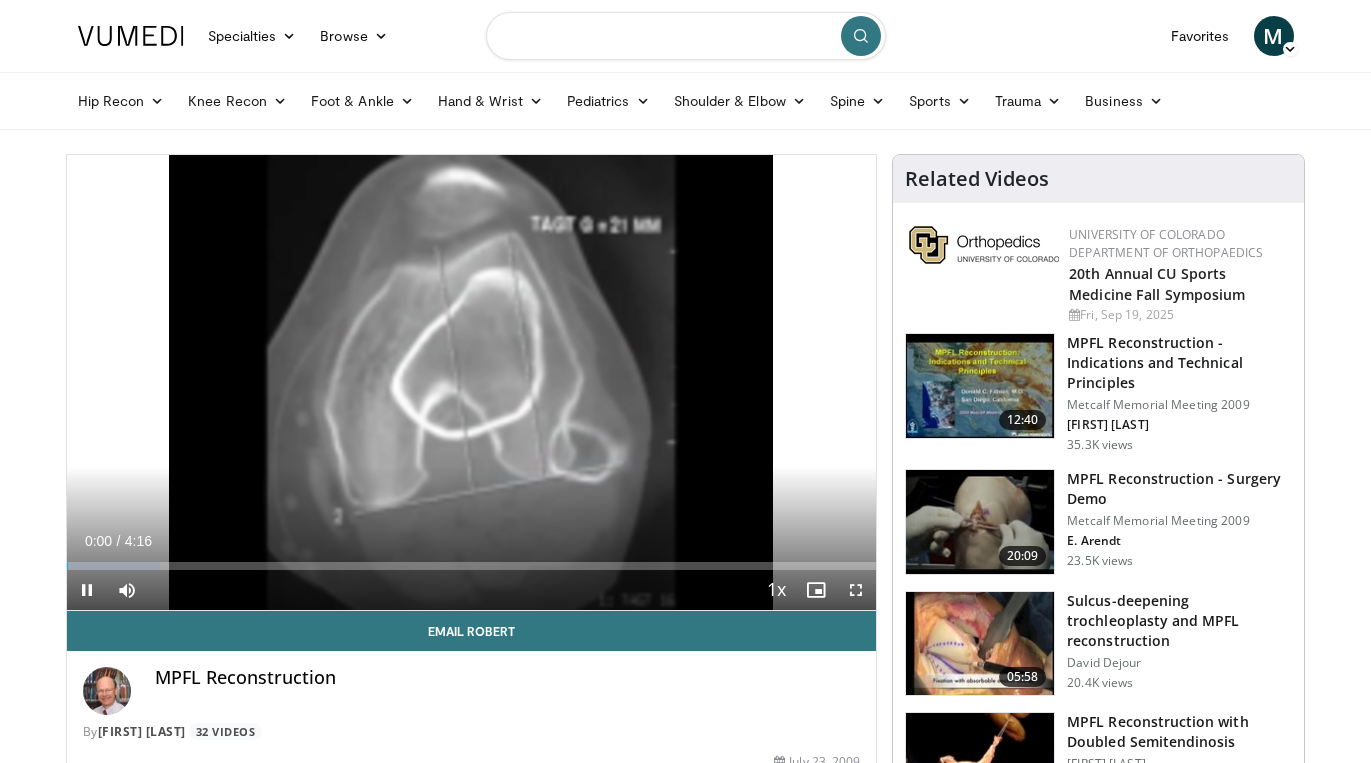 click at bounding box center [686, 36] 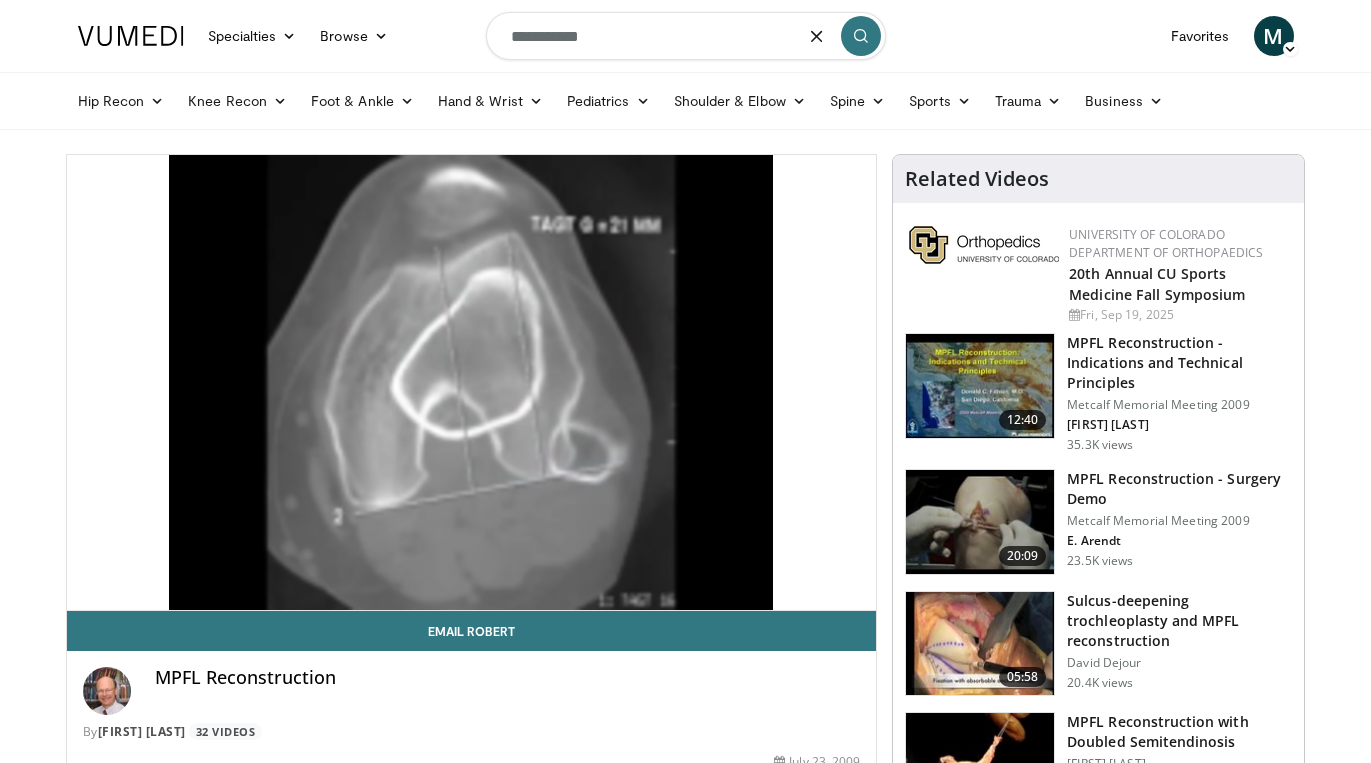 type on "**********" 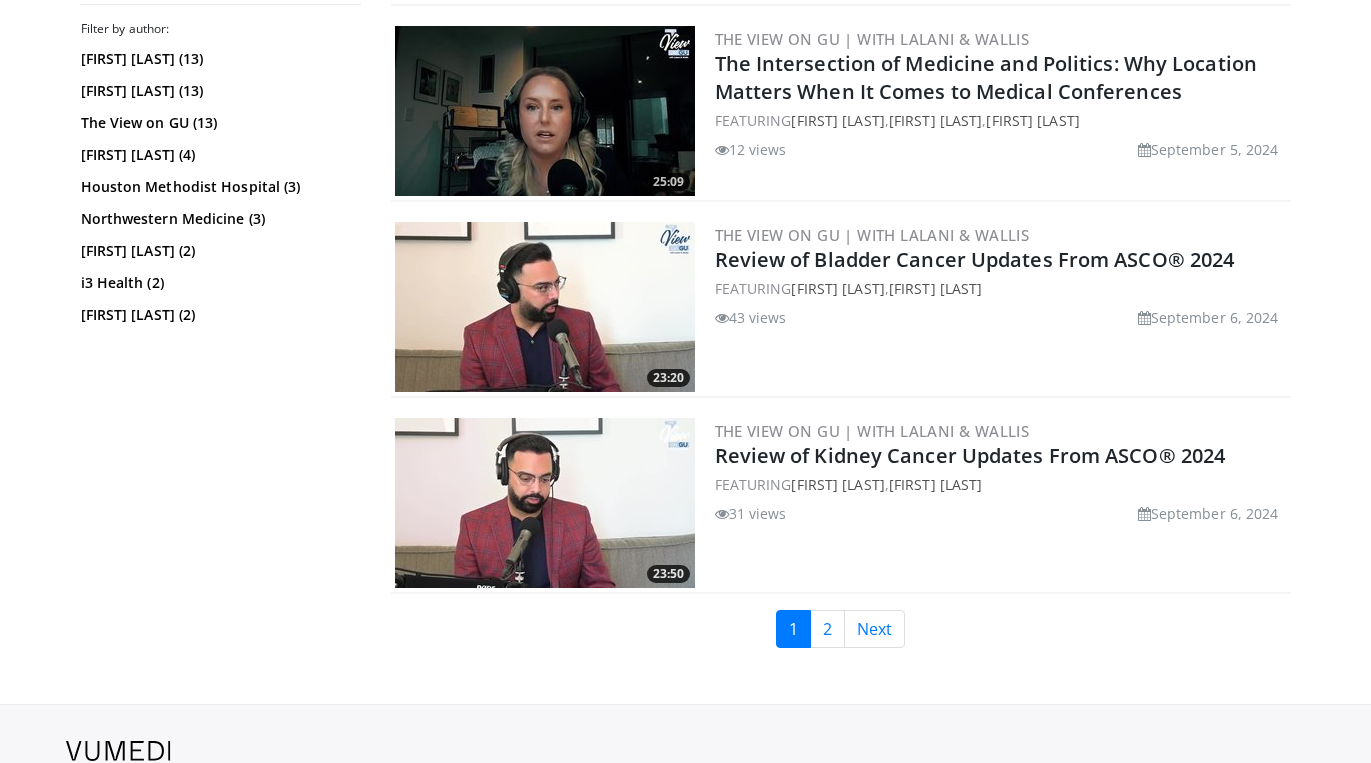 scroll, scrollTop: 4415, scrollLeft: 0, axis: vertical 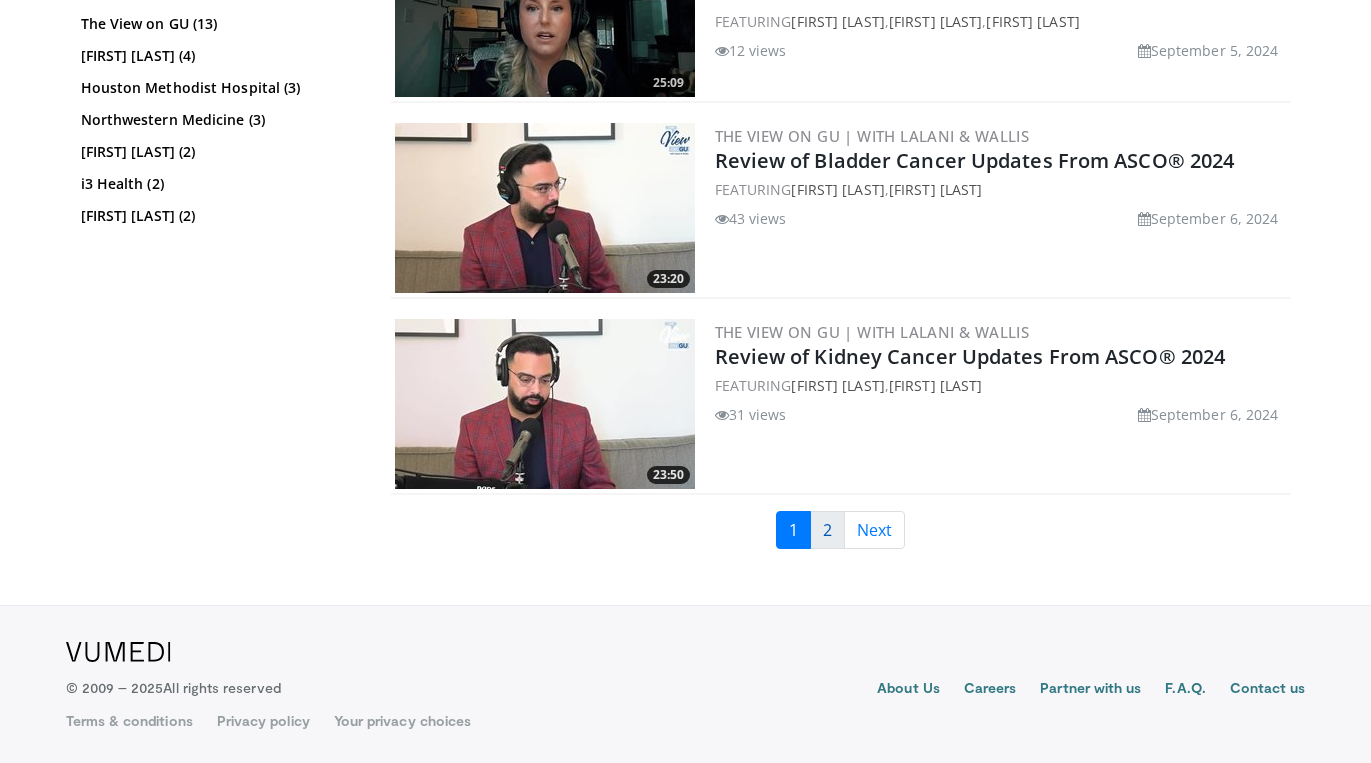 click on "2" at bounding box center (827, 530) 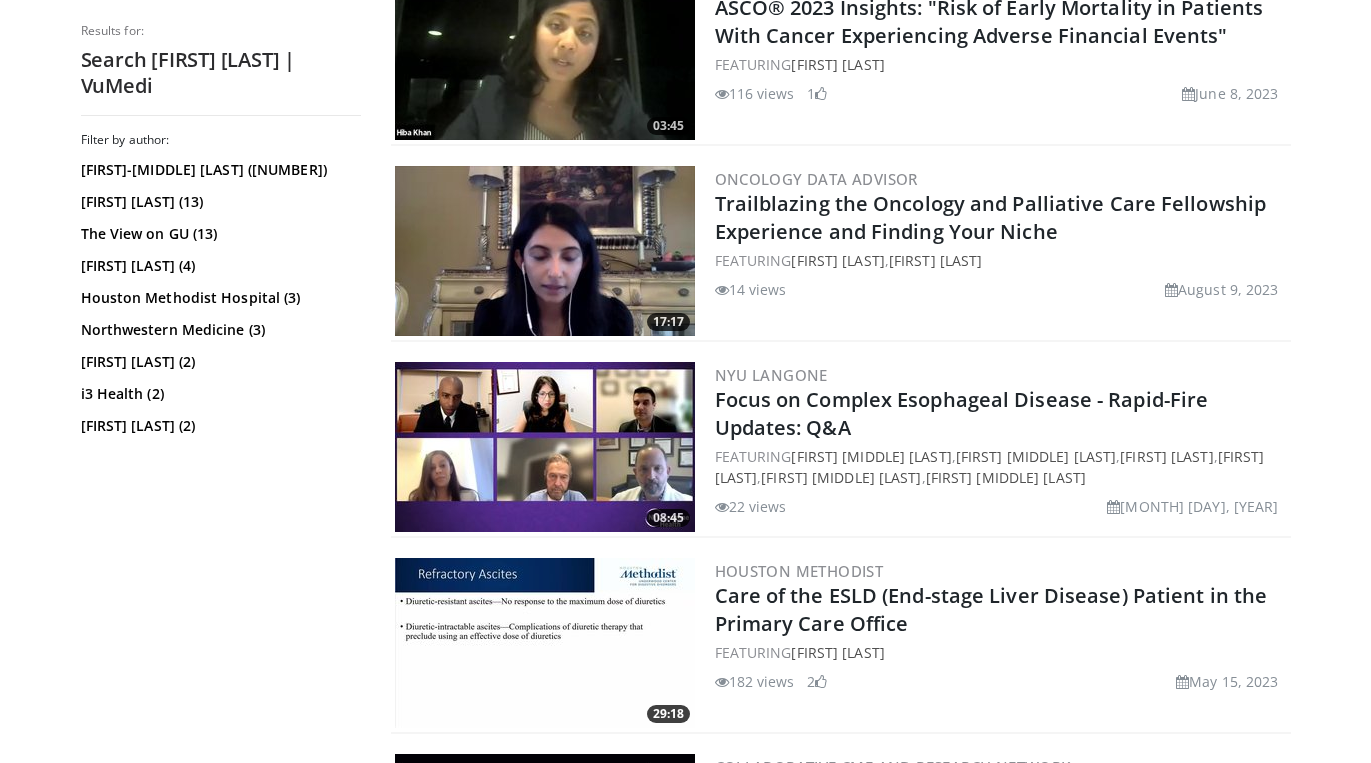 scroll, scrollTop: 1062, scrollLeft: 0, axis: vertical 